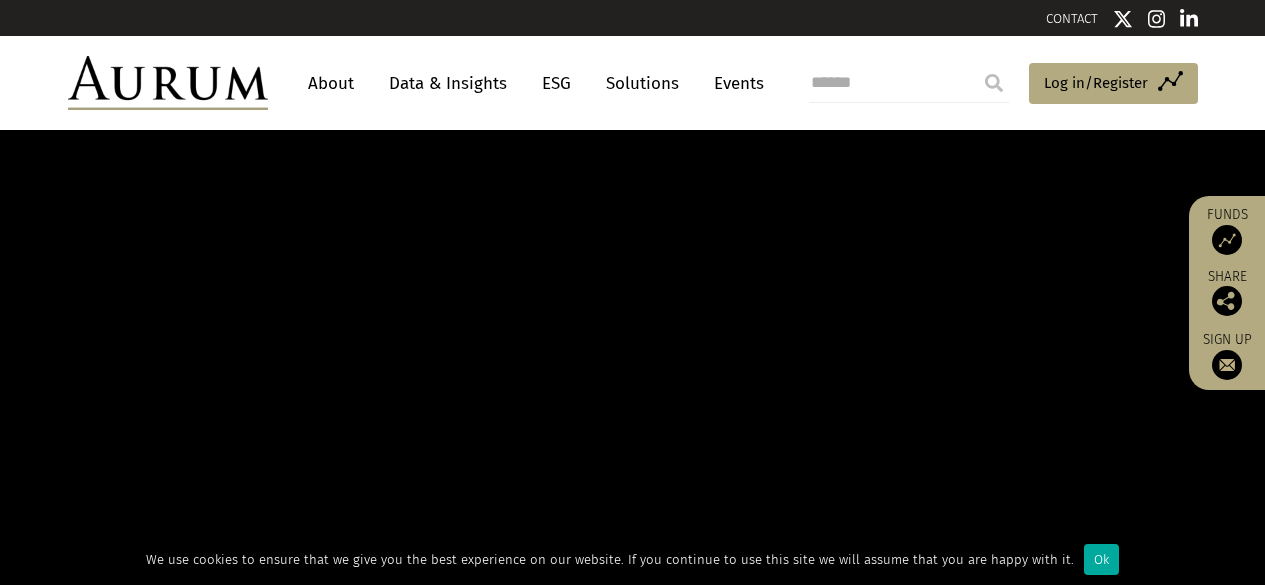 scroll, scrollTop: 0, scrollLeft: 0, axis: both 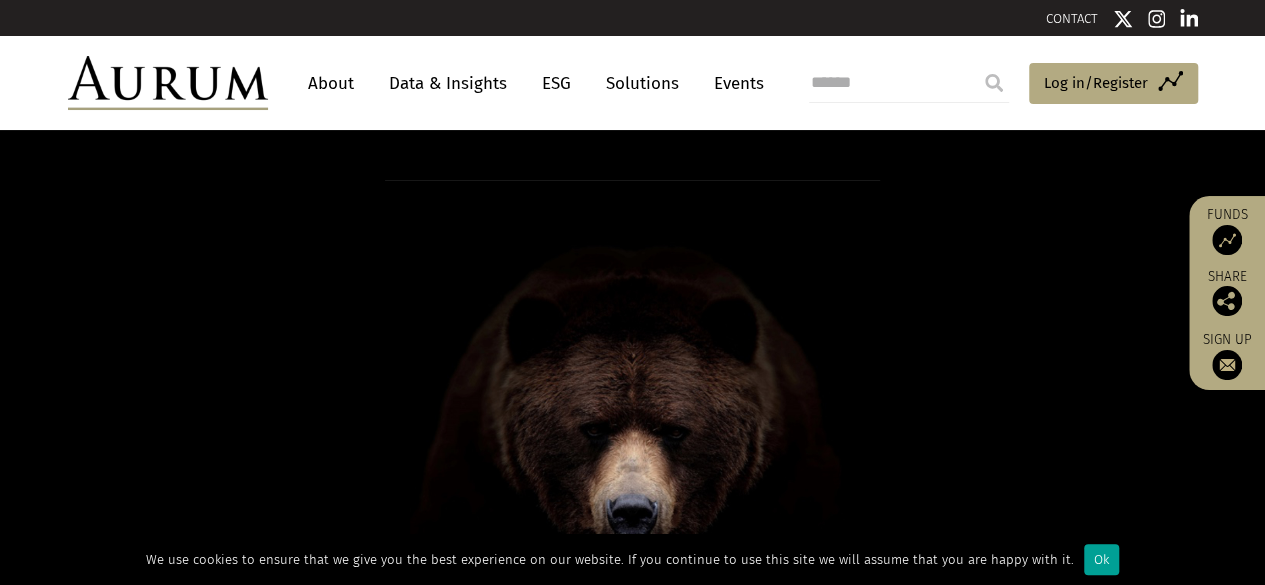 click on "Ok" at bounding box center [1101, 559] 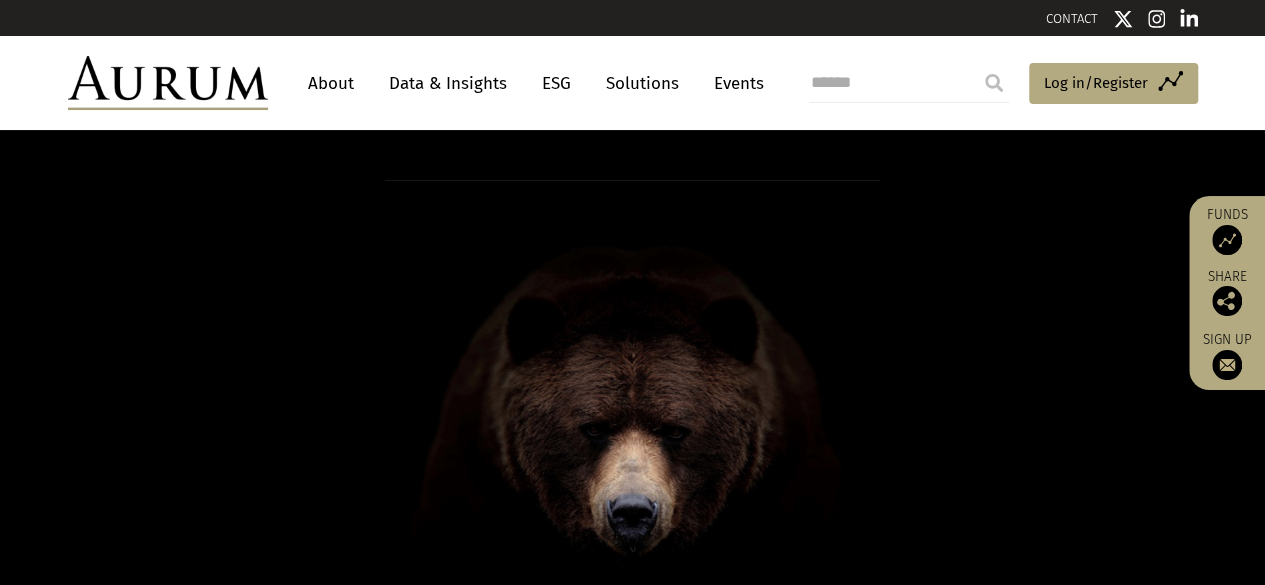 click on "About
Data & Insights
ESG
Solutions
Events
Access Funds Log in/Register
Sign out
Preferences" at bounding box center [632, 83] 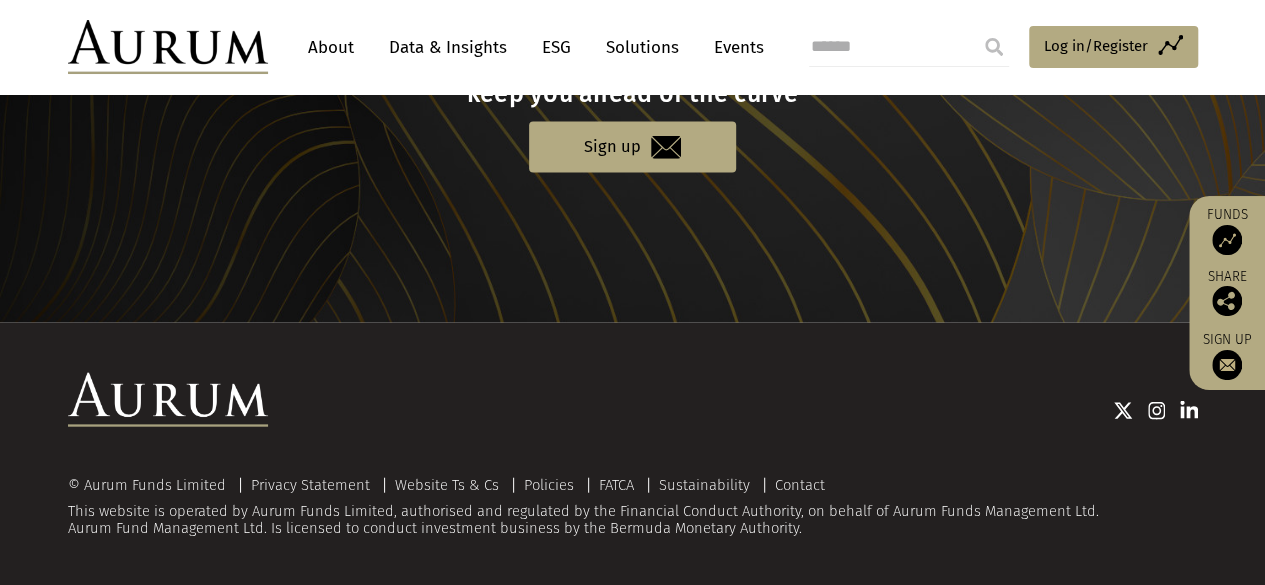 scroll, scrollTop: 2180, scrollLeft: 0, axis: vertical 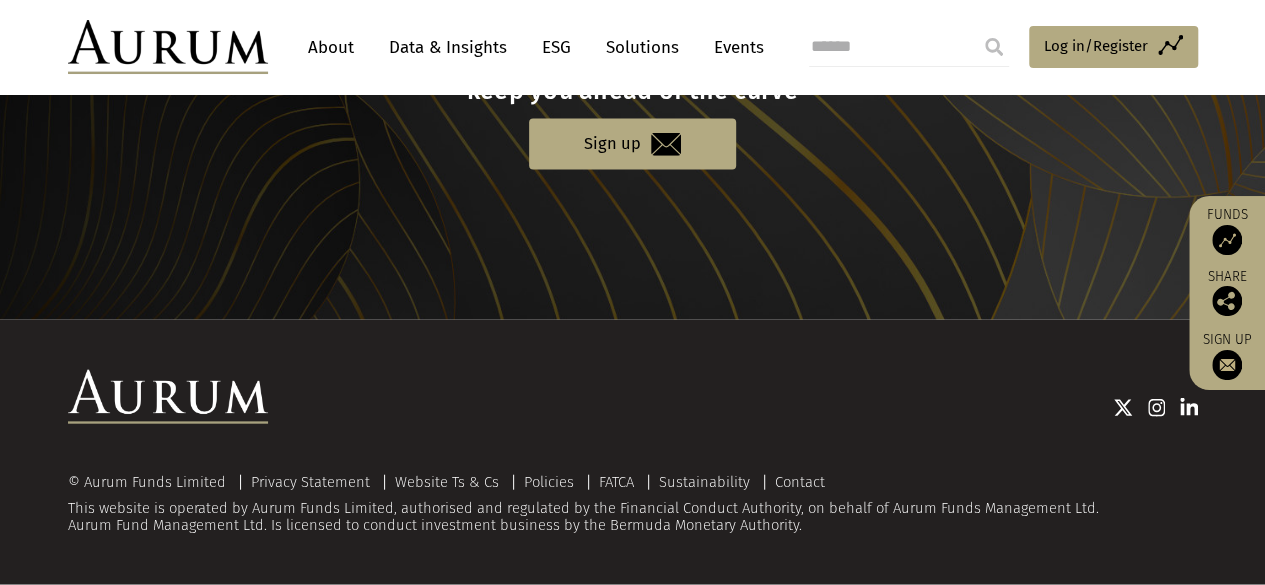 click on "Get the latest insights and data to
keep you ahead of the curve" at bounding box center (632, 76) 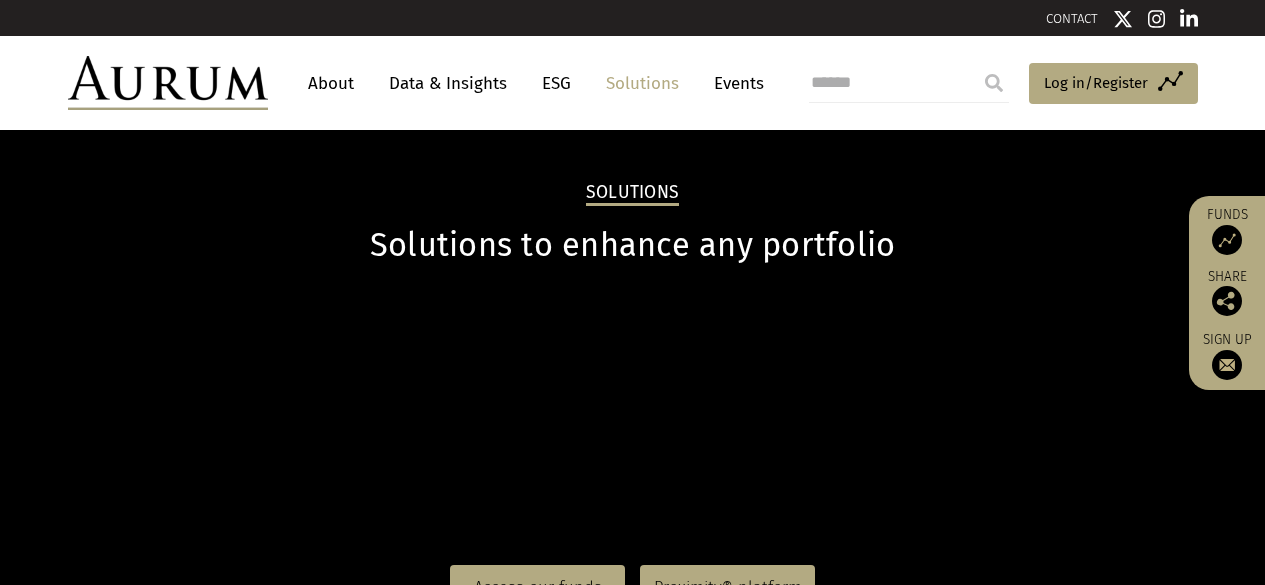 scroll, scrollTop: 0, scrollLeft: 0, axis: both 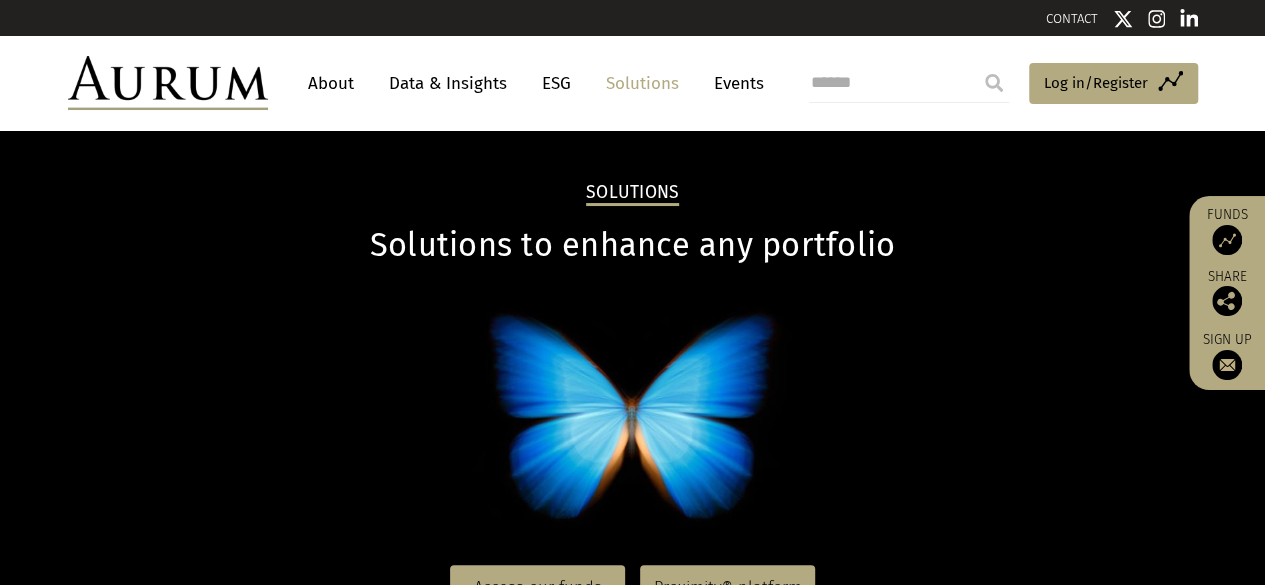 click on "About
Data & Insights
ESG
Solutions
Events
Access Funds Log in/Register
Sign out
Preferences" at bounding box center (632, 83) 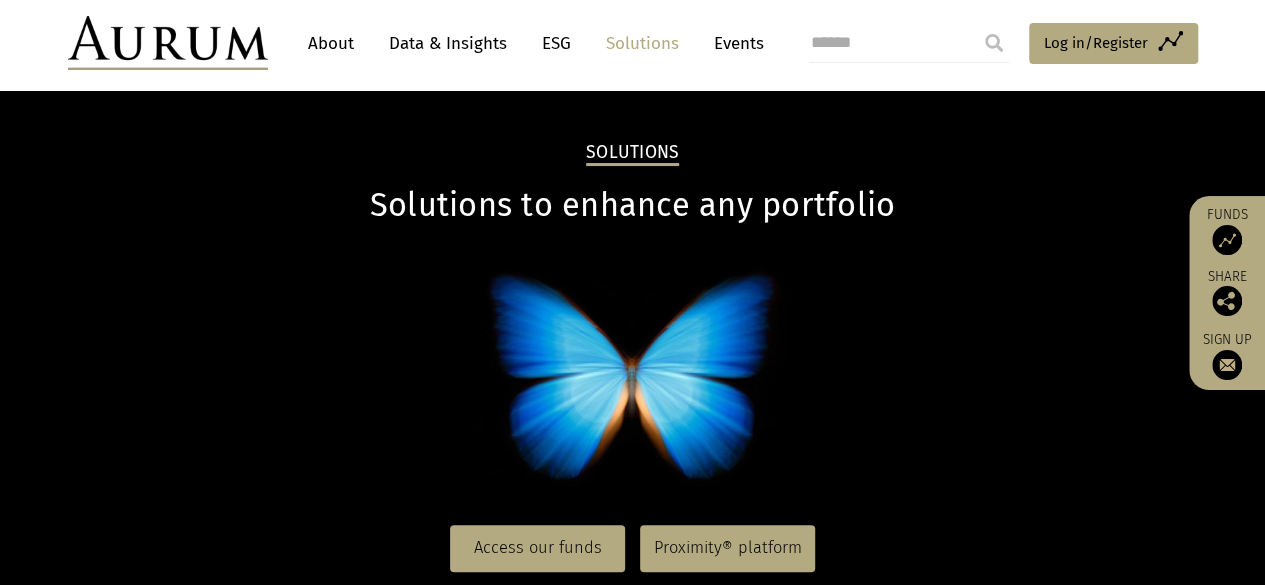 drag, startPoint x: 0, startPoint y: 0, endPoint x: 662, endPoint y: 48, distance: 663.7379 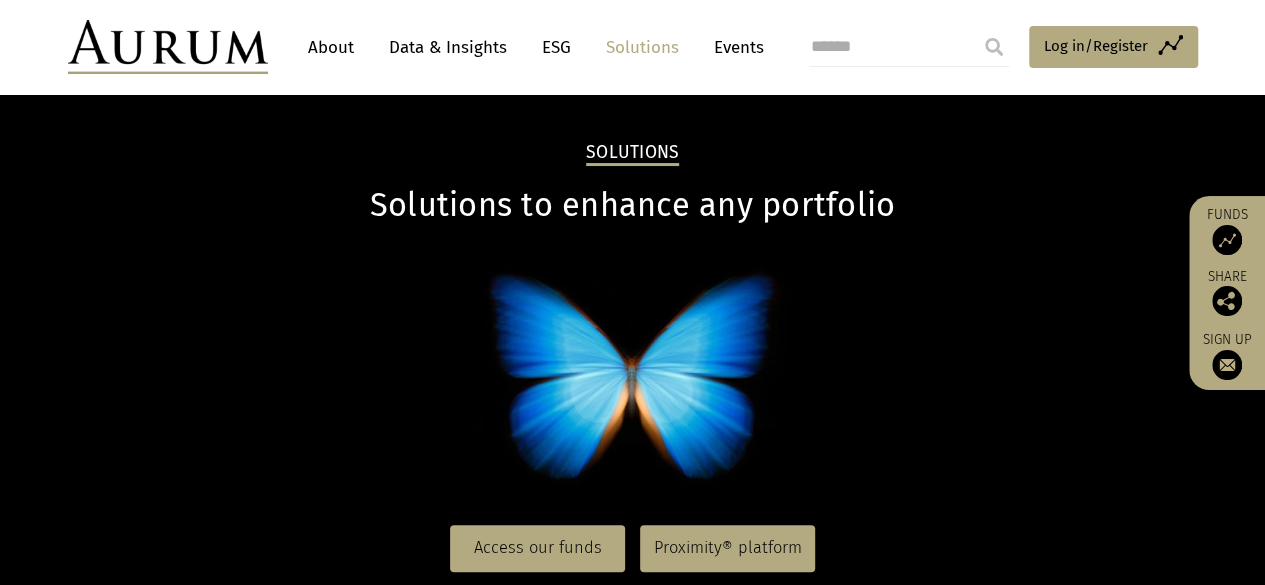scroll, scrollTop: 238, scrollLeft: 0, axis: vertical 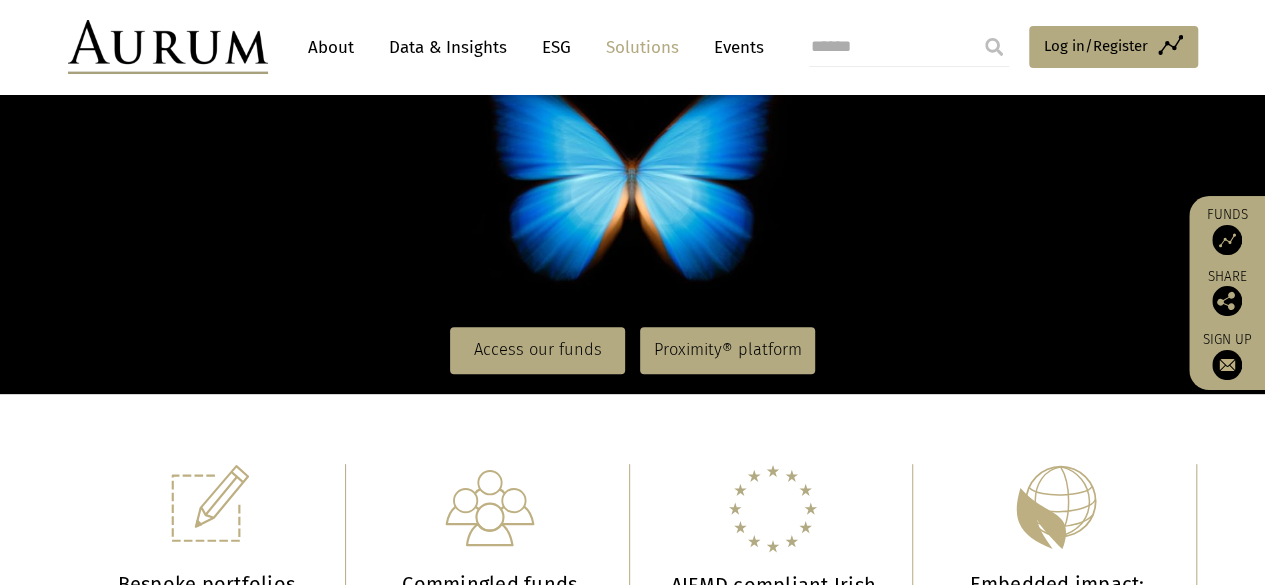 click on "Solutions" at bounding box center (642, 47) 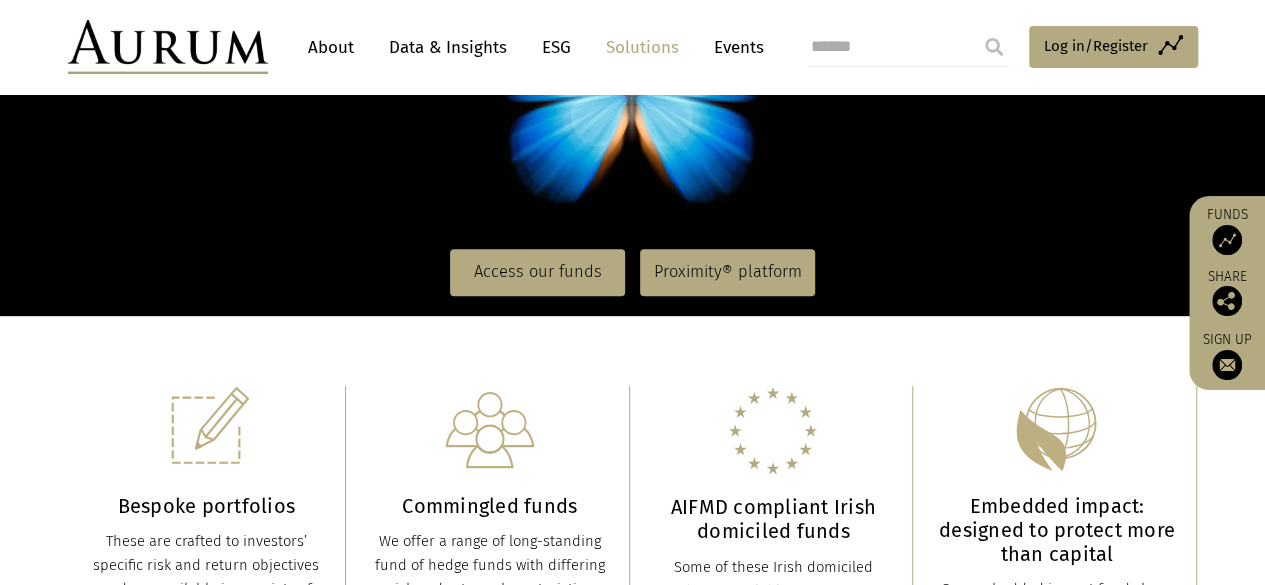 scroll, scrollTop: 320, scrollLeft: 0, axis: vertical 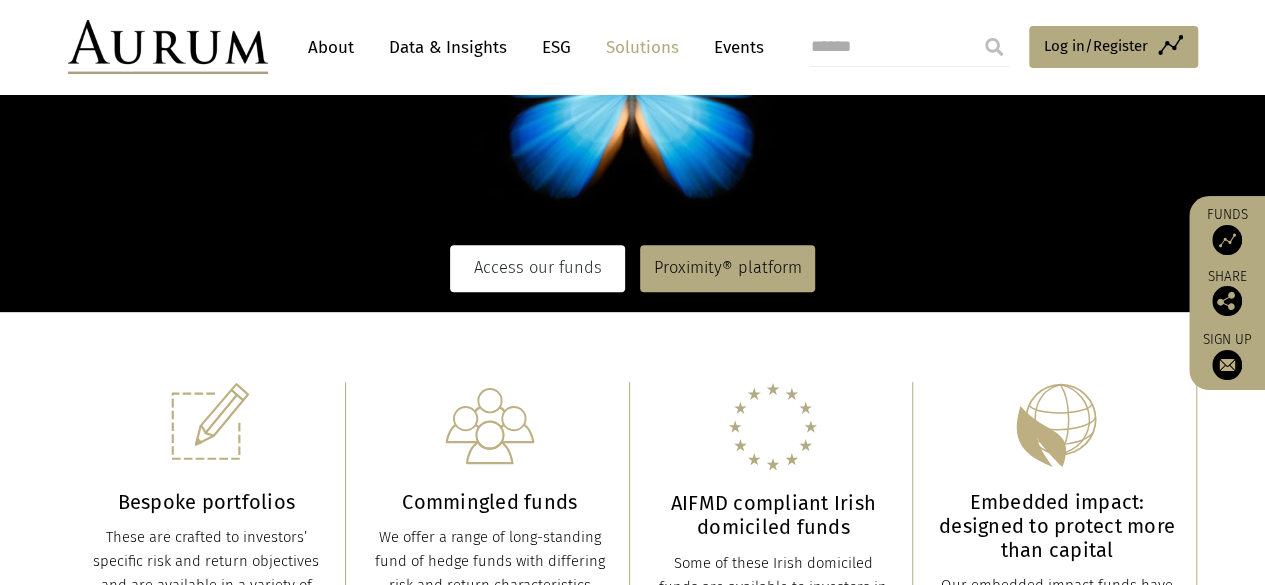 click on "Access our funds" at bounding box center [537, 268] 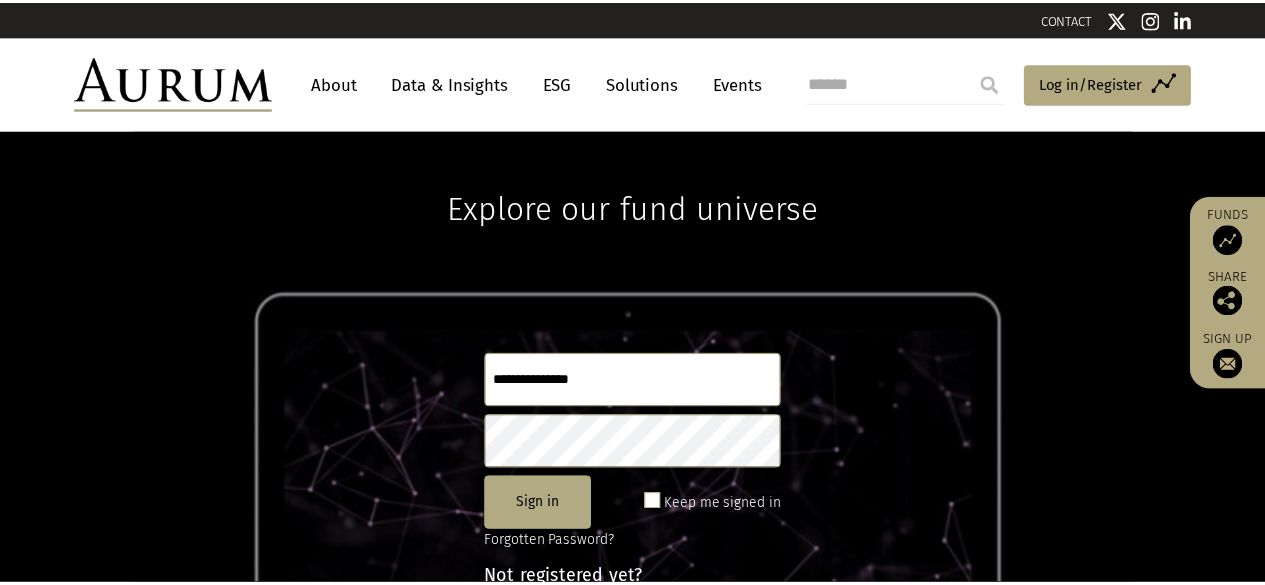 scroll, scrollTop: 0, scrollLeft: 0, axis: both 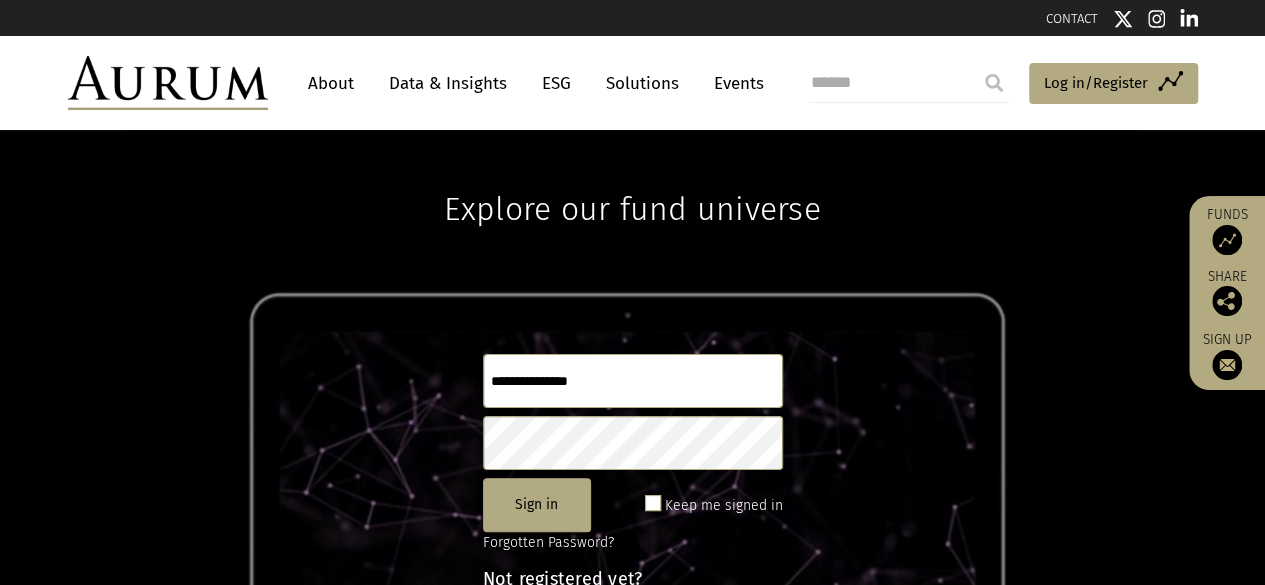 click on "About" at bounding box center (331, 83) 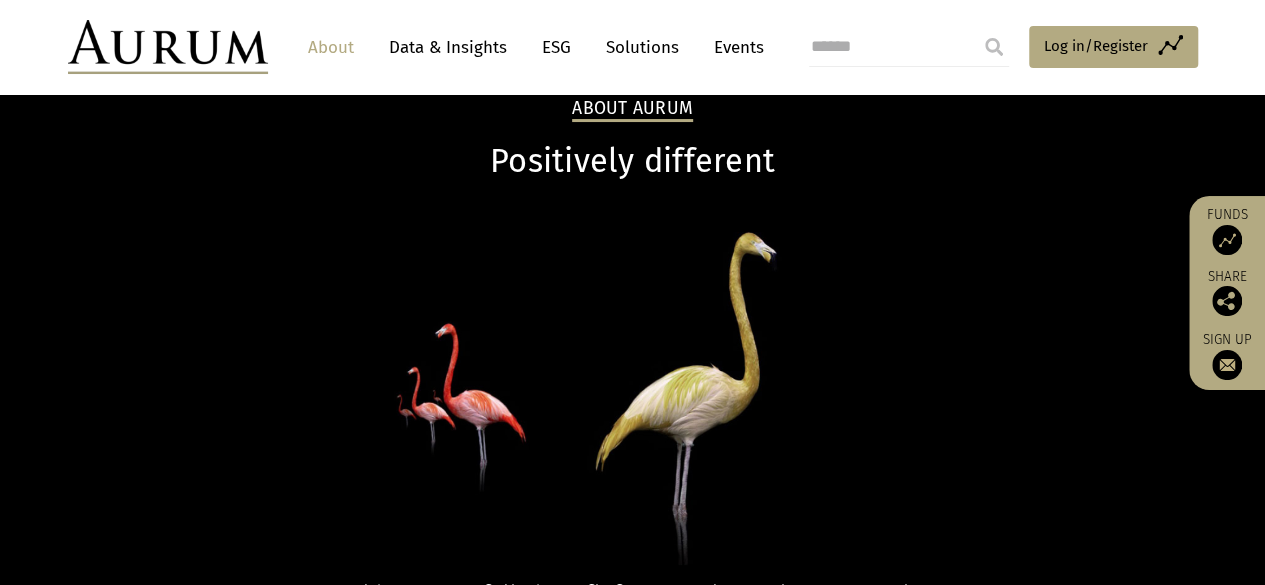 scroll, scrollTop: 80, scrollLeft: 0, axis: vertical 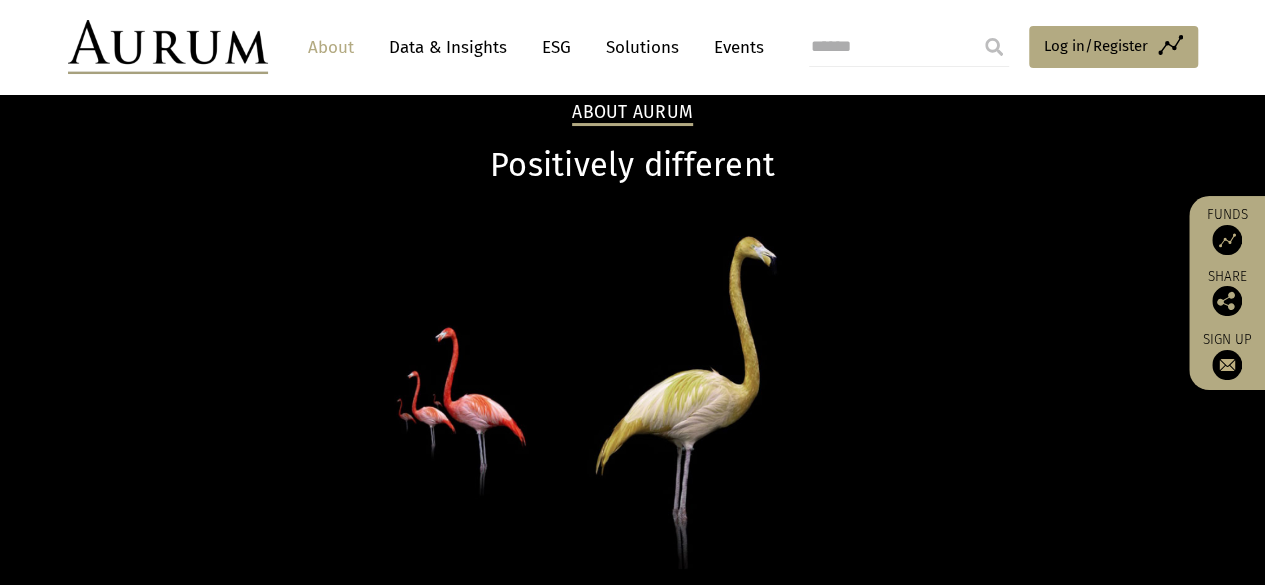 click on "Data & Insights" at bounding box center (448, 47) 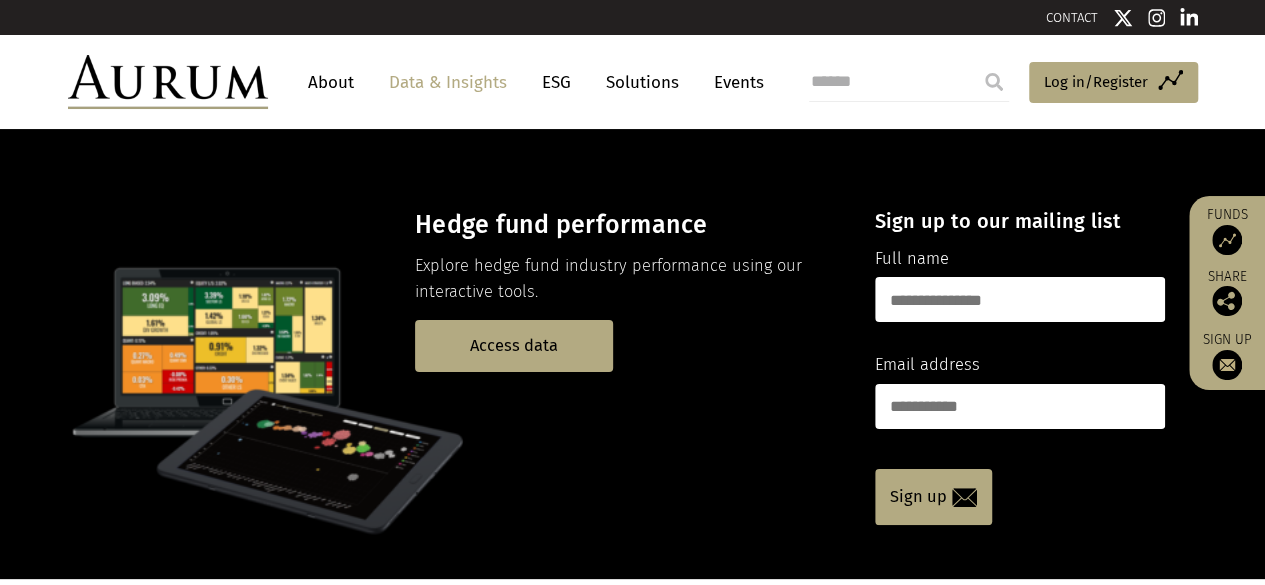scroll, scrollTop: 0, scrollLeft: 0, axis: both 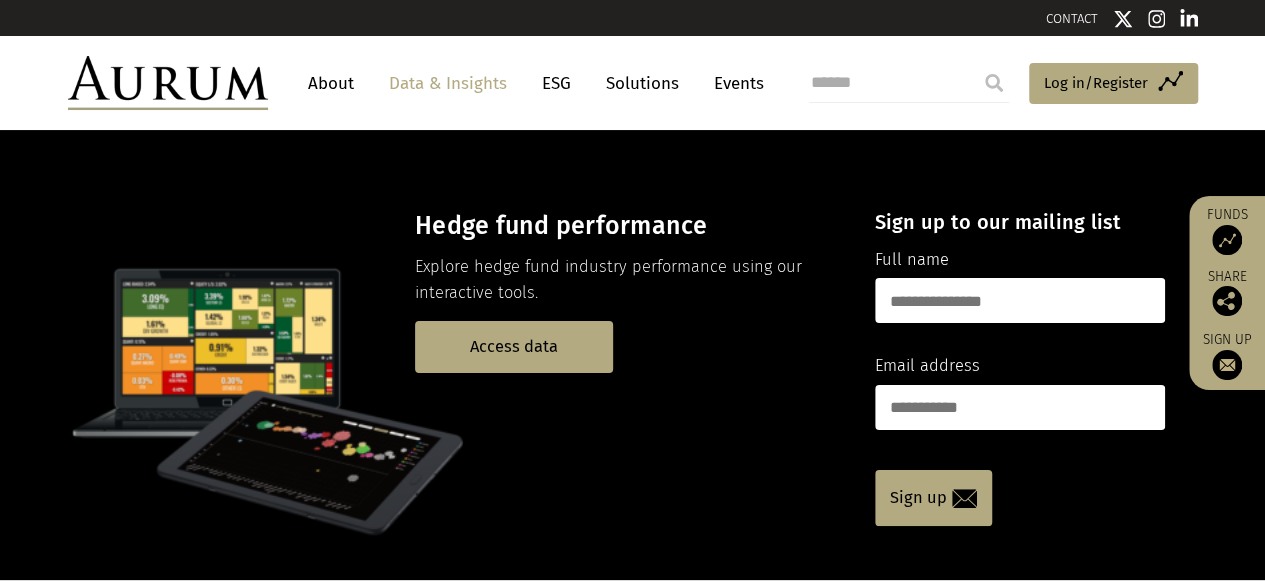 click on "ESG" at bounding box center [556, 83] 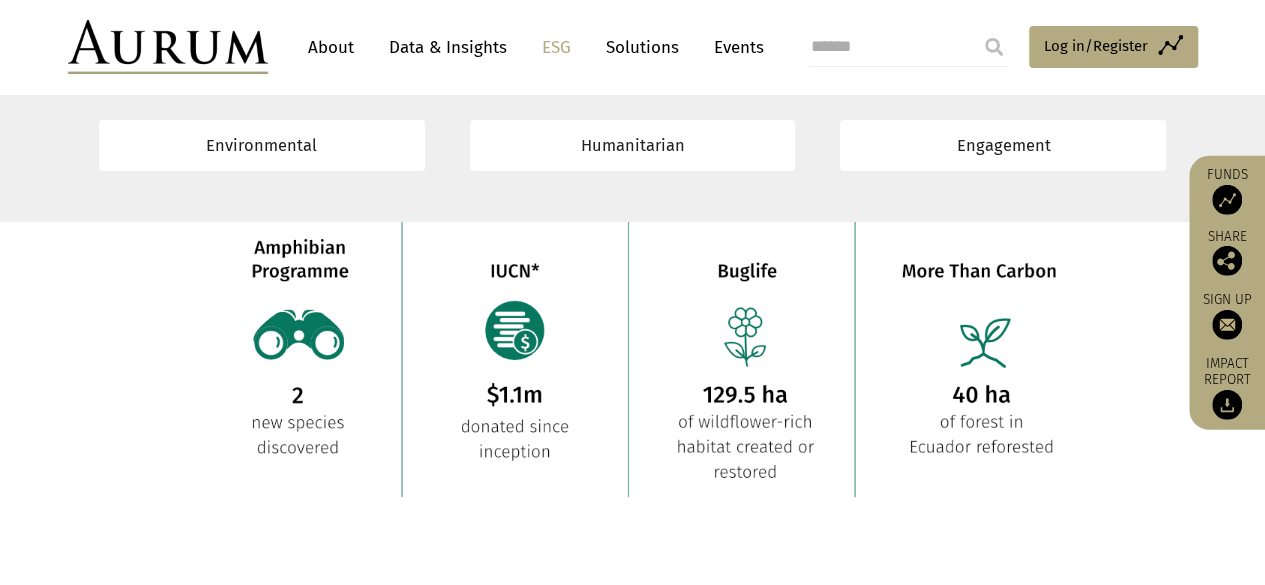 scroll, scrollTop: 1520, scrollLeft: 0, axis: vertical 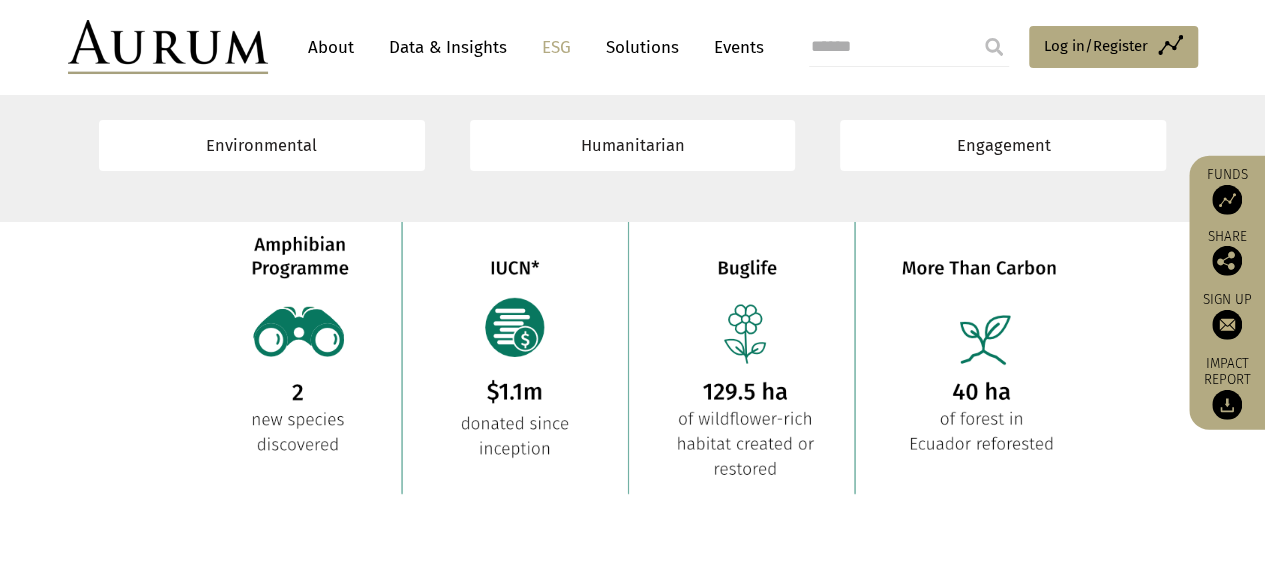 click on "Solutions" at bounding box center (642, 47) 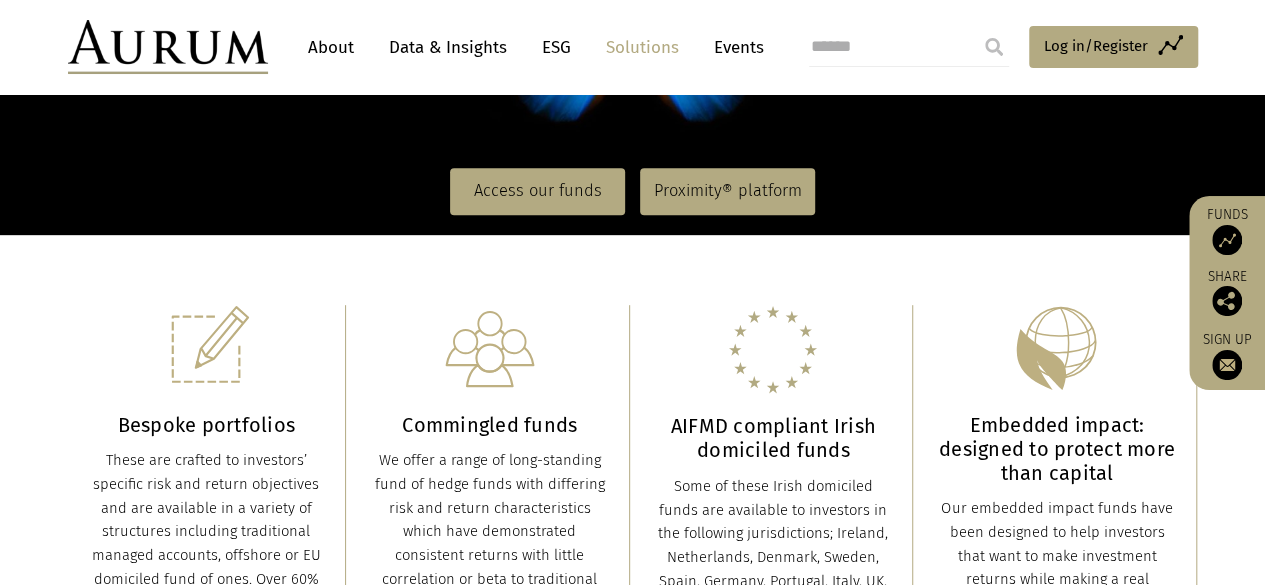 scroll, scrollTop: 400, scrollLeft: 0, axis: vertical 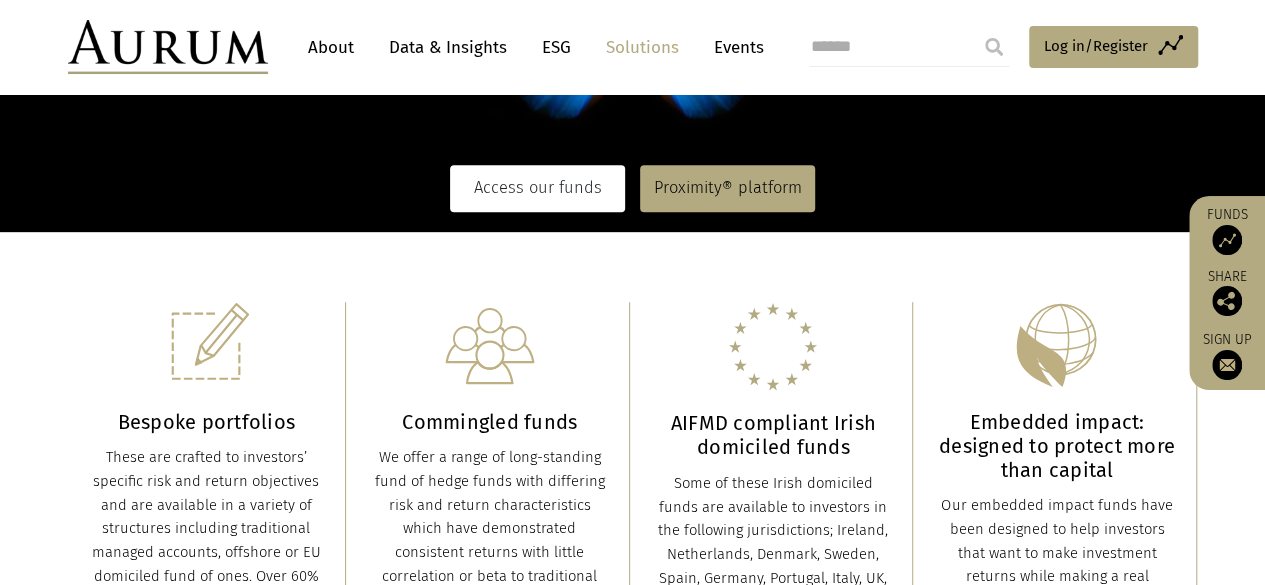 click on "Access our funds" at bounding box center (537, 188) 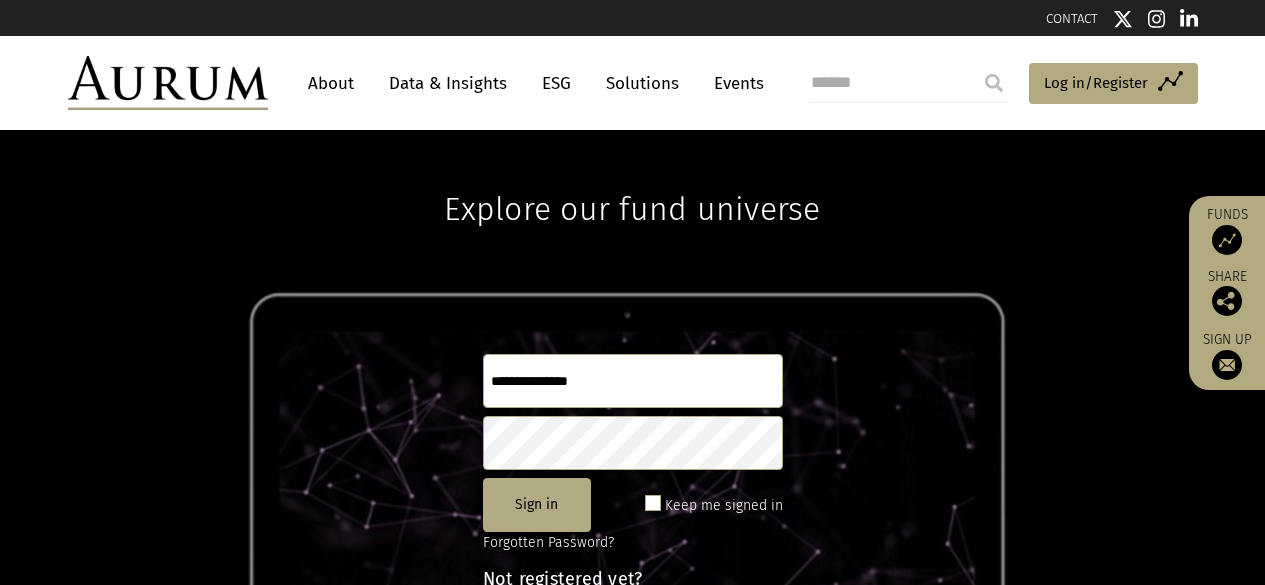 scroll, scrollTop: 0, scrollLeft: 0, axis: both 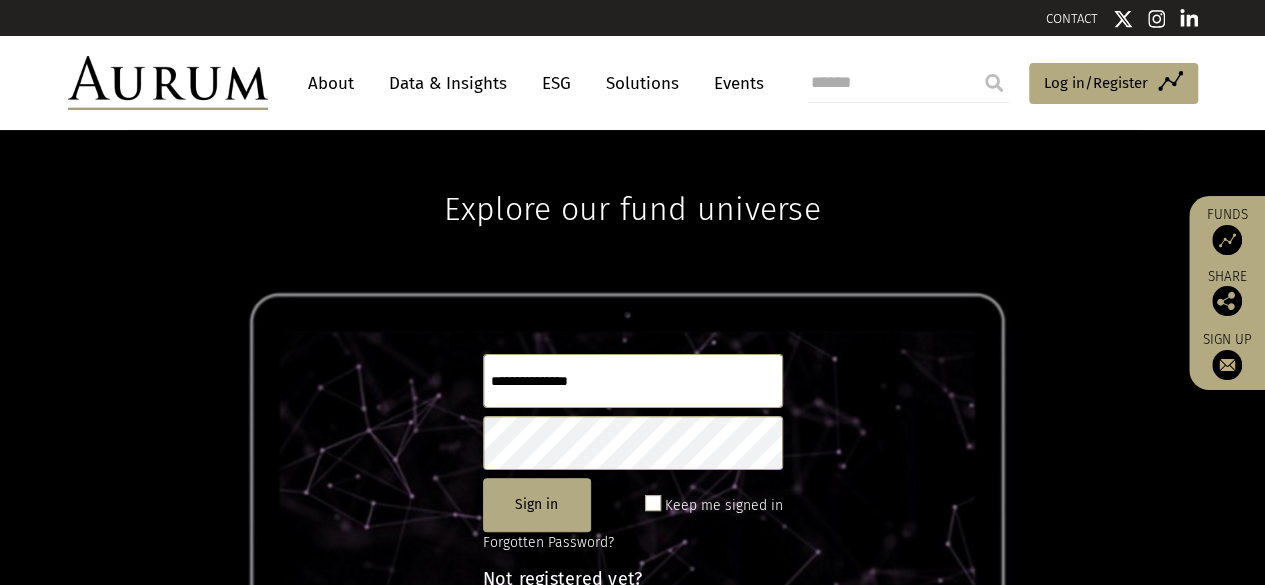 click on "Explore our fund universe  Sign in  Keep me signed in Forgotten Password? Not registered yet? Register to explore our fund universe and get access to: Fund factsheets Latest fund prices Document library Historic fund performance  Register" 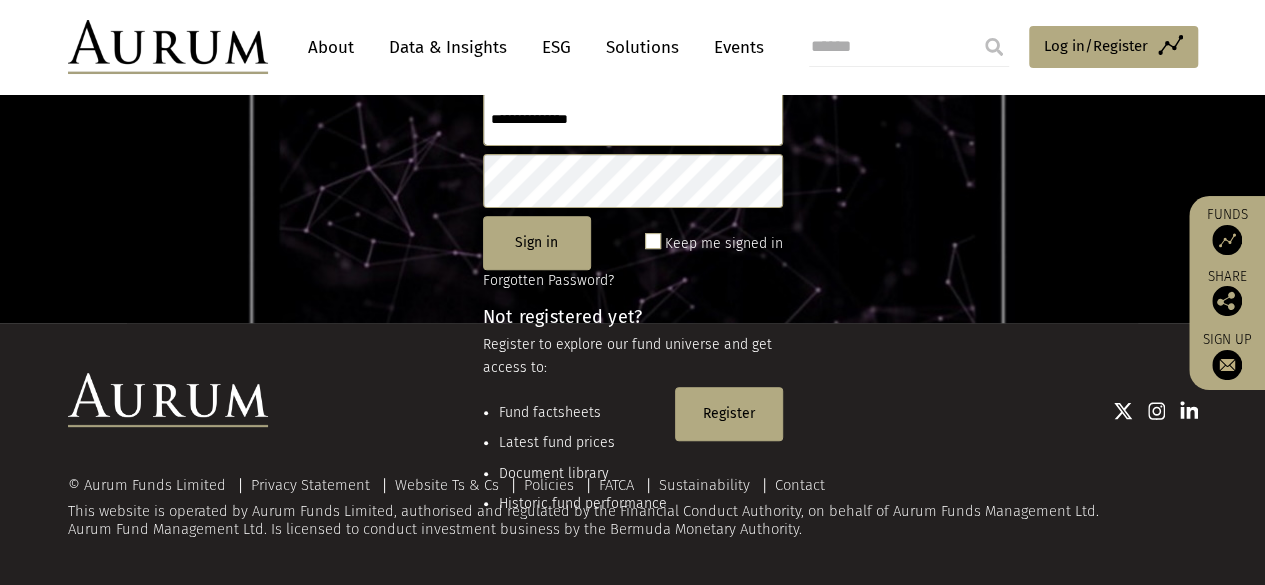 scroll, scrollTop: 265, scrollLeft: 0, axis: vertical 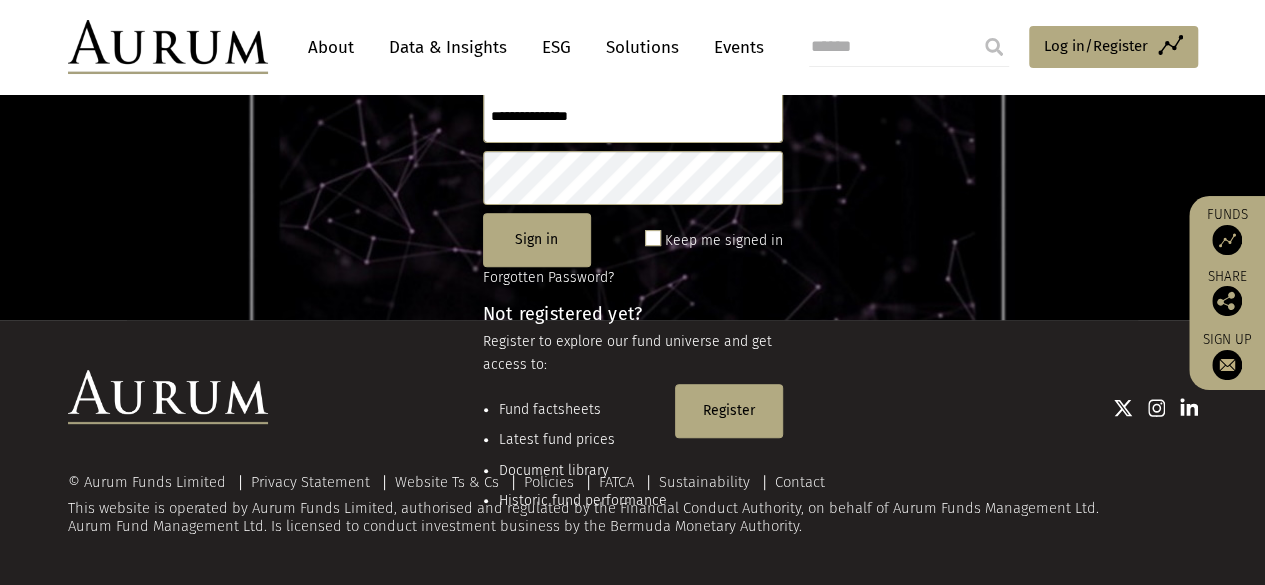 click at bounding box center (733, 407) 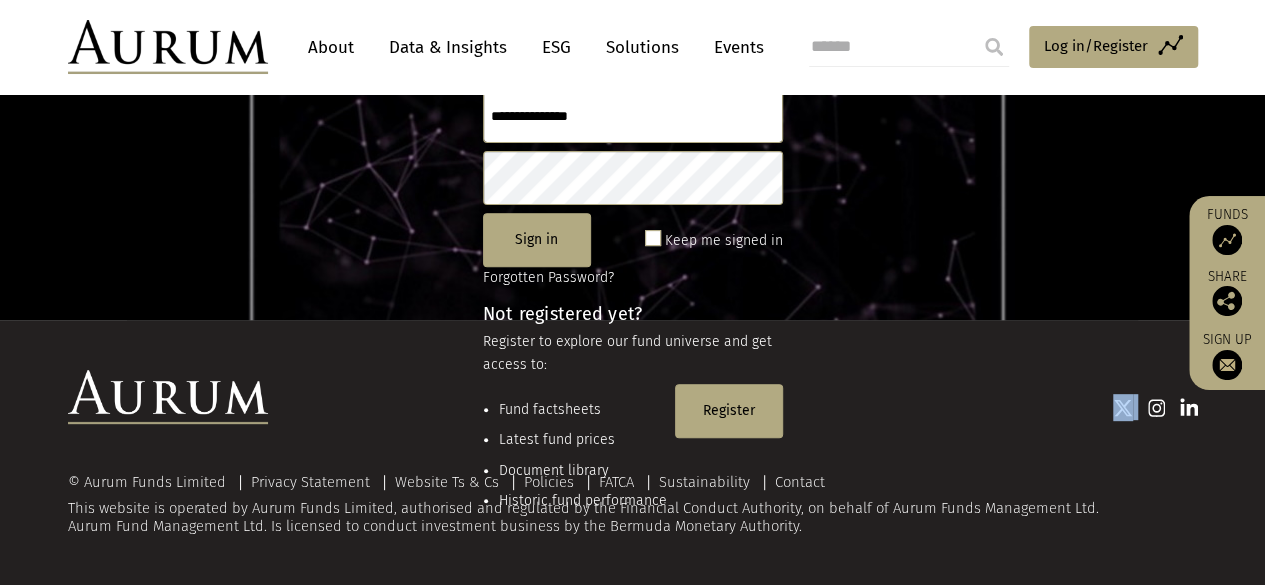 click at bounding box center (733, 407) 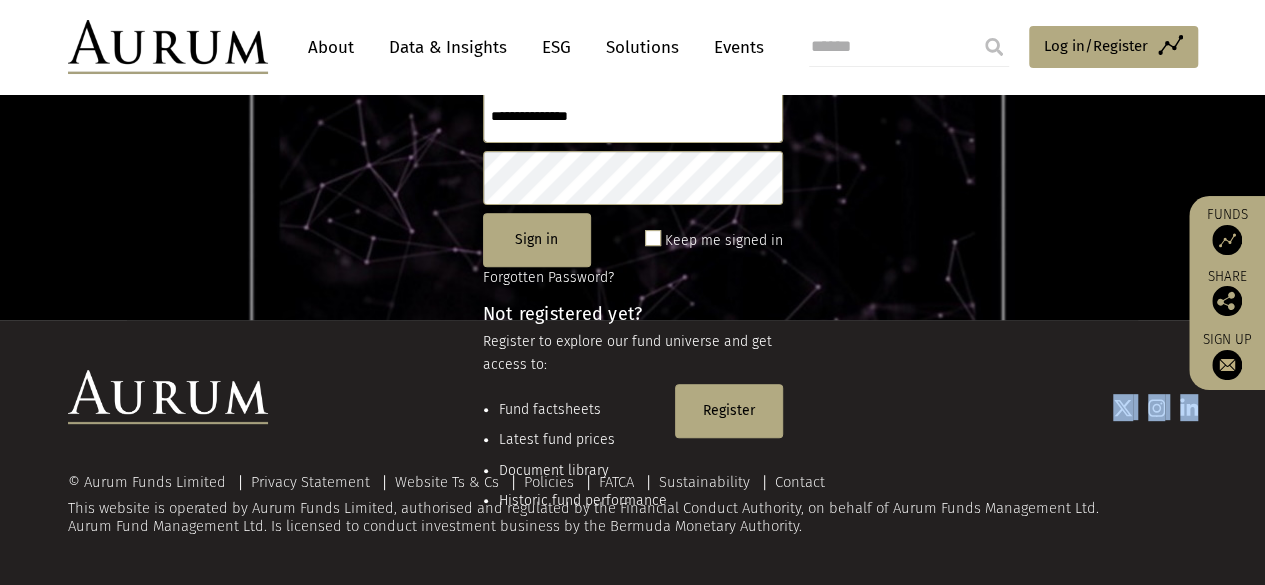 click at bounding box center (733, 407) 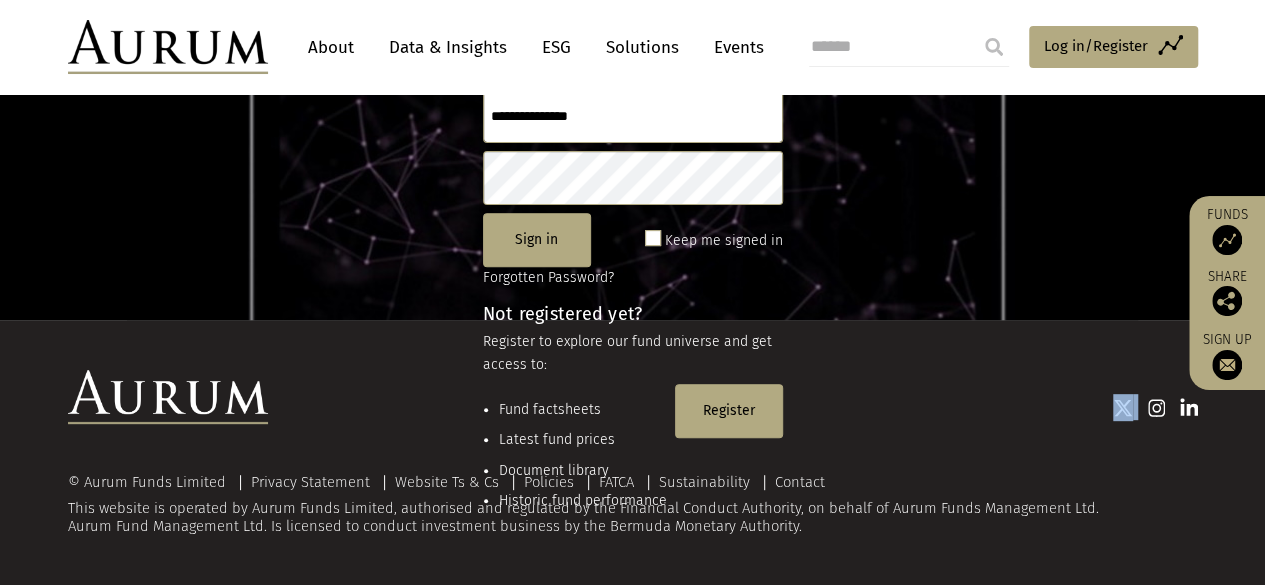 click at bounding box center [733, 407] 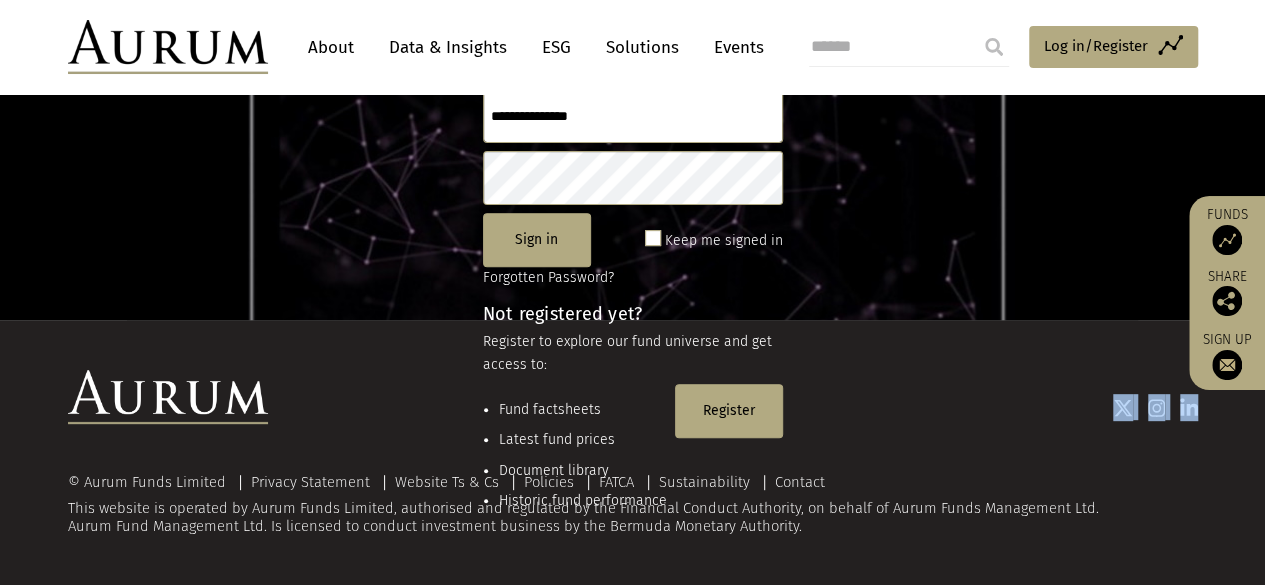 click at bounding box center [733, 407] 